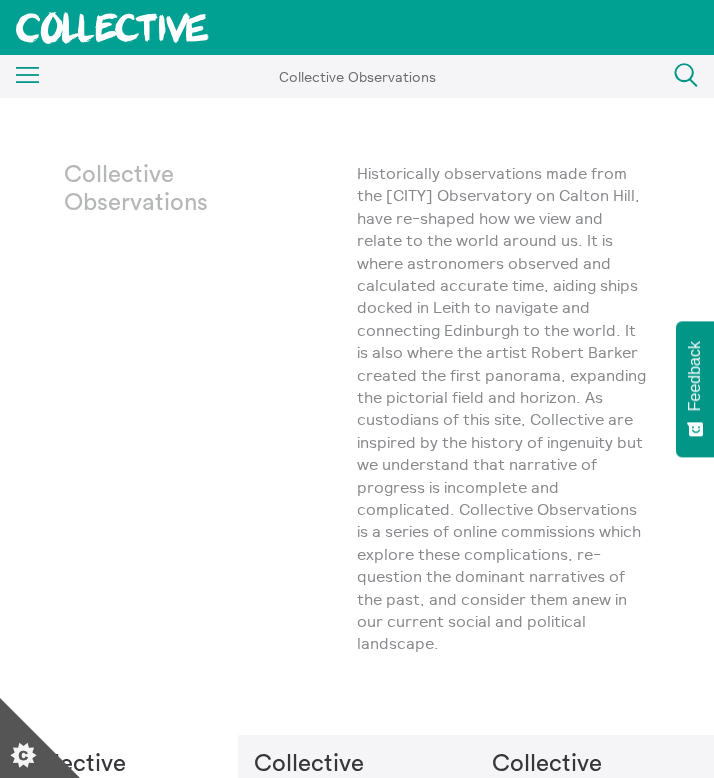 scroll, scrollTop: 0, scrollLeft: 0, axis: both 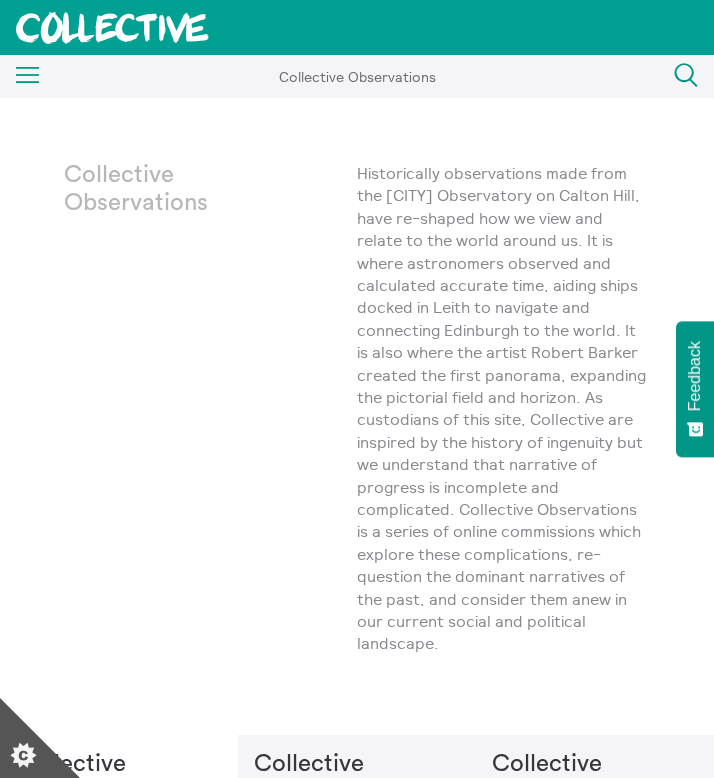 click on "Menu
Close
Collective Observations
What's On
Back
What's On
Exhibitions
Events
Play
Tours
Back" at bounding box center [357, 76] 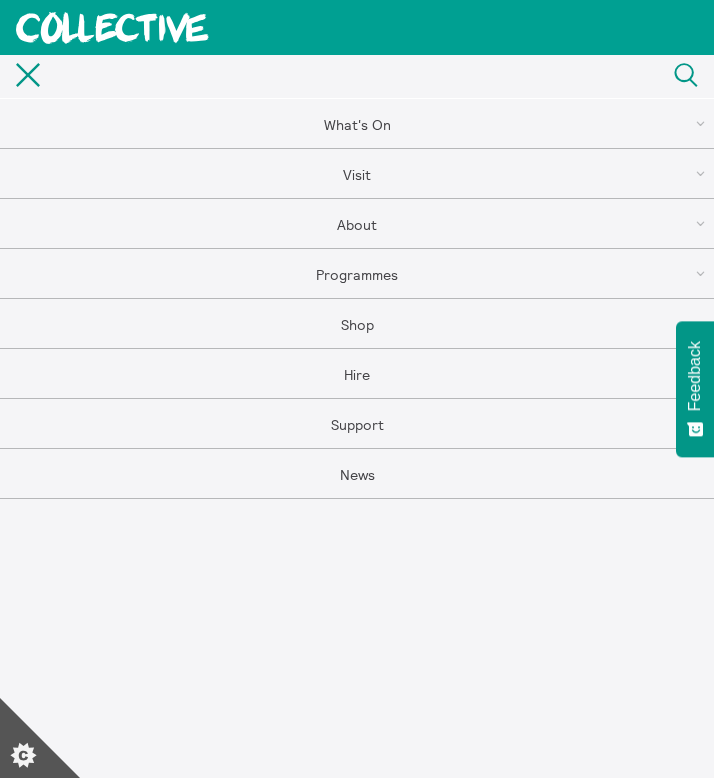click on "What's On" at bounding box center (357, 124) 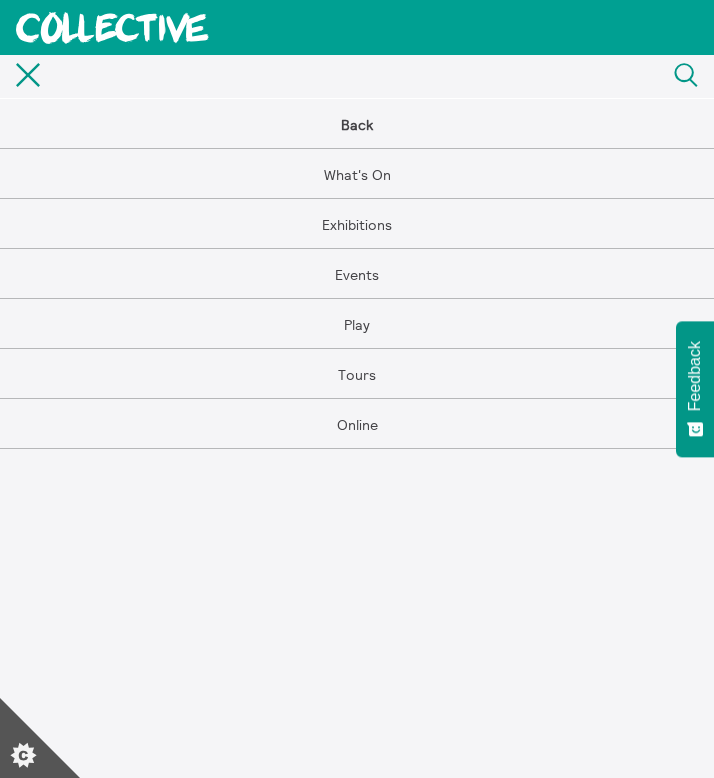 click on "Tours" at bounding box center [357, 374] 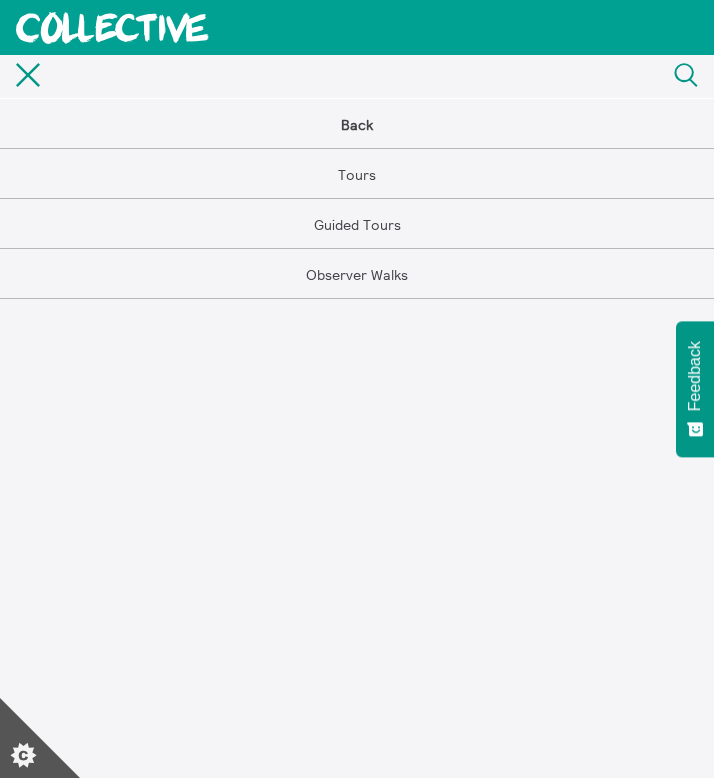 click on "Observer Walks" at bounding box center [357, 274] 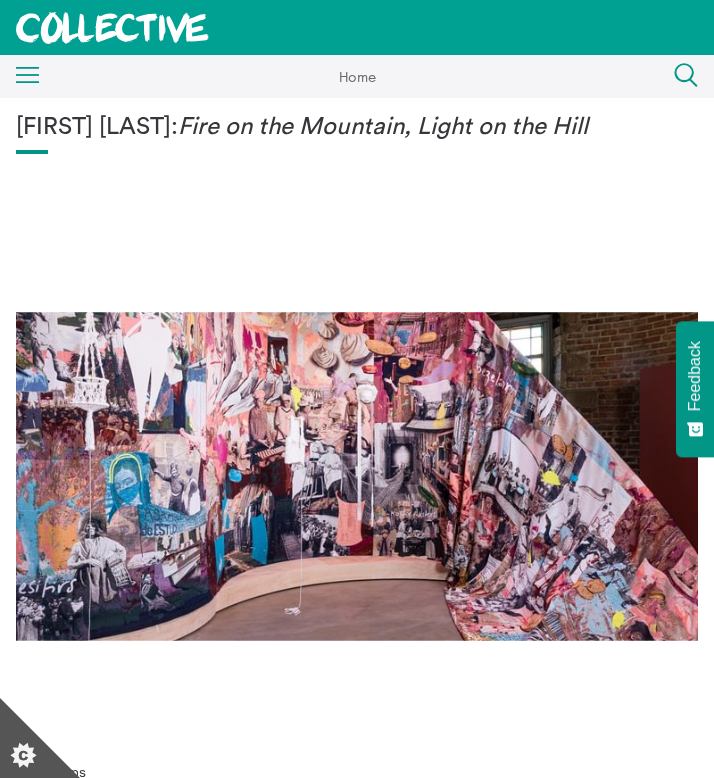 scroll, scrollTop: 0, scrollLeft: 0, axis: both 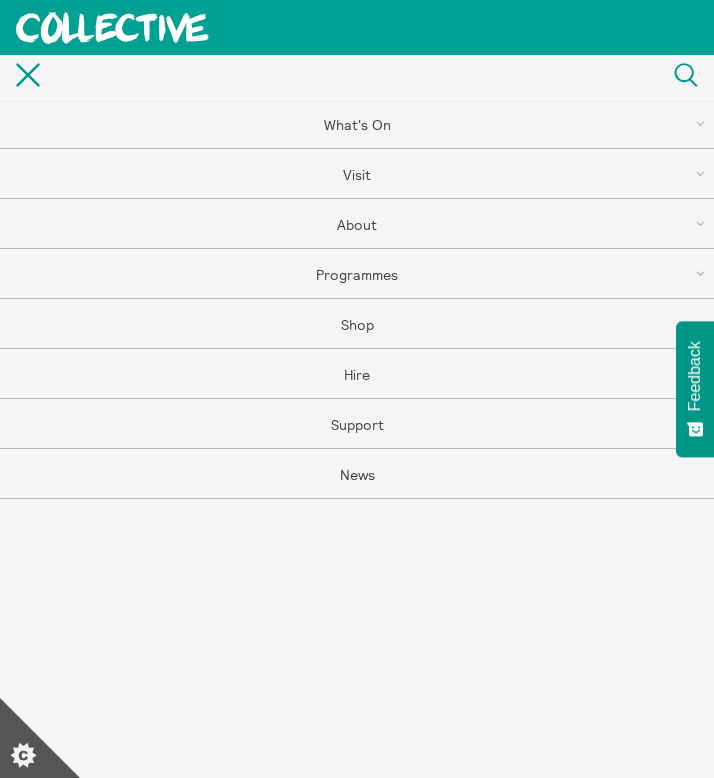 click on "What's On" at bounding box center (357, 124) 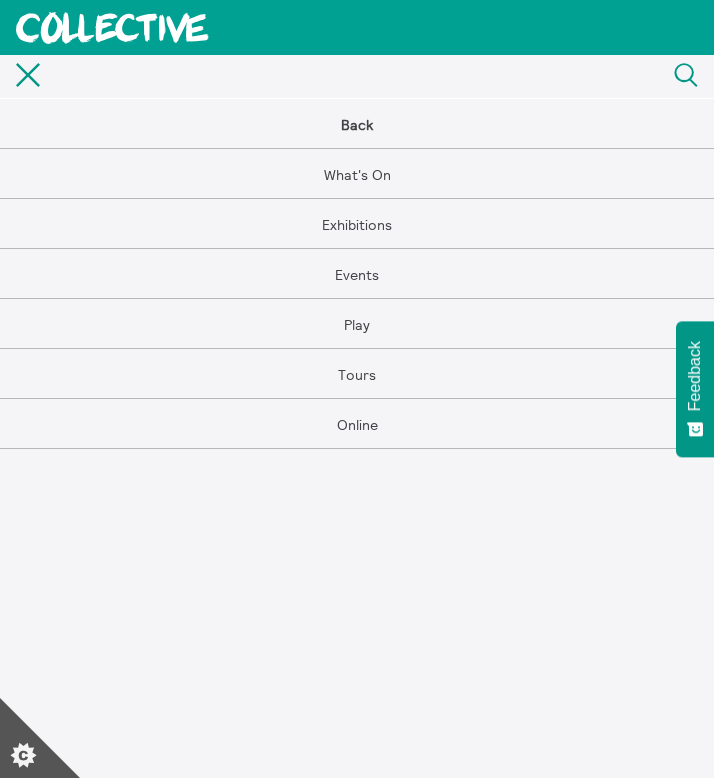 click on "Online" at bounding box center (357, 424) 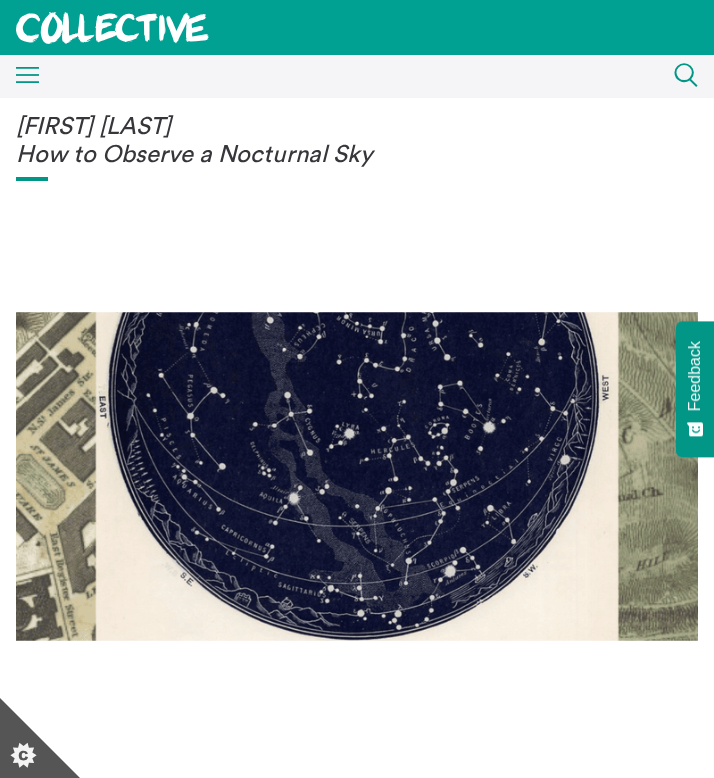 scroll, scrollTop: 0, scrollLeft: 0, axis: both 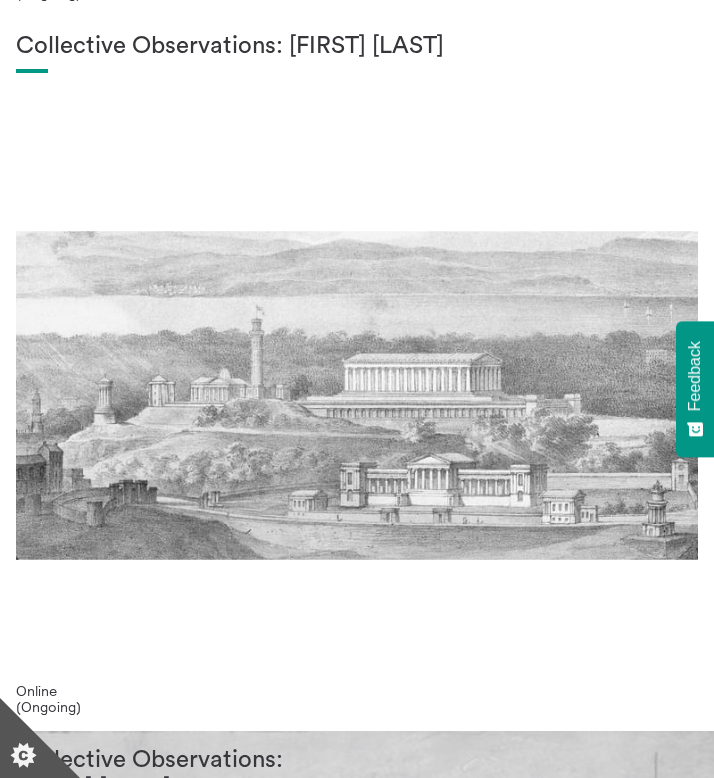 click on "Collective Observations: [FIRST] [LAST]" at bounding box center (357, 358) 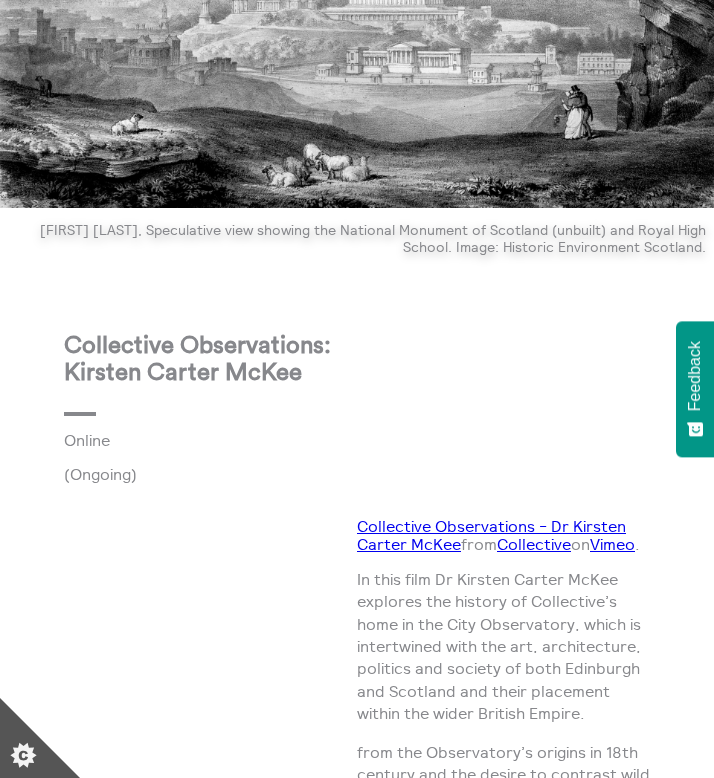 scroll, scrollTop: 308, scrollLeft: 0, axis: vertical 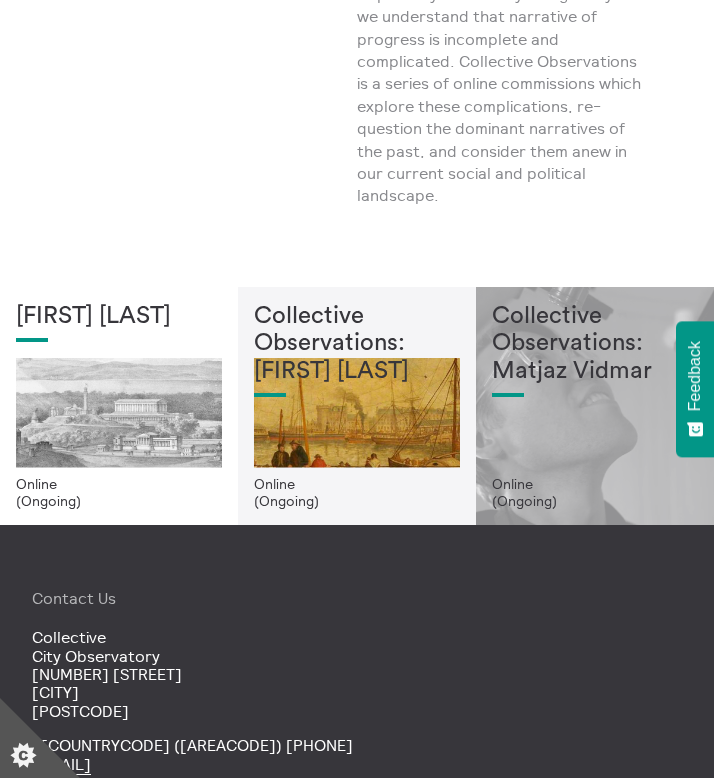 click on "Collective Observations: [FIRST] [LAST]" at bounding box center [595, 344] 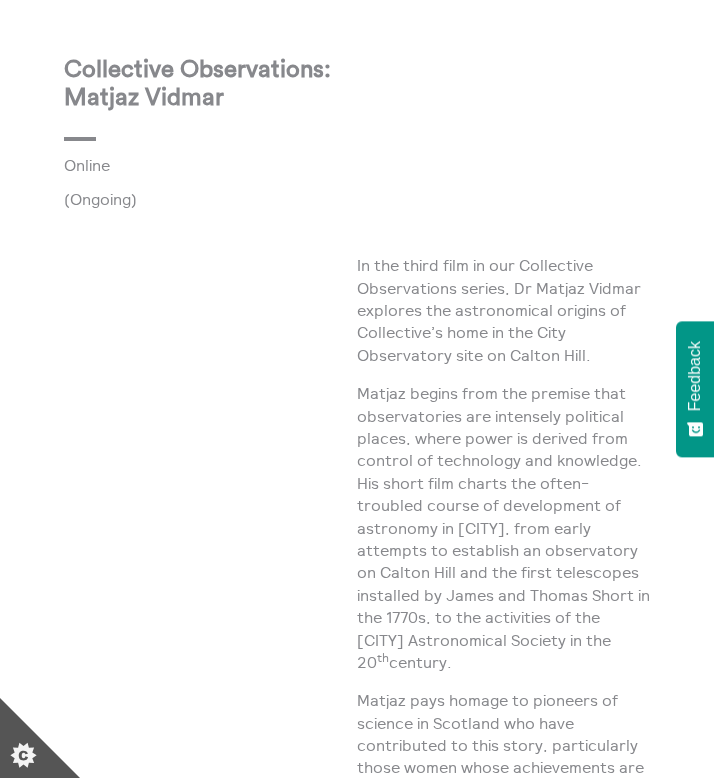 scroll, scrollTop: 507, scrollLeft: 0, axis: vertical 